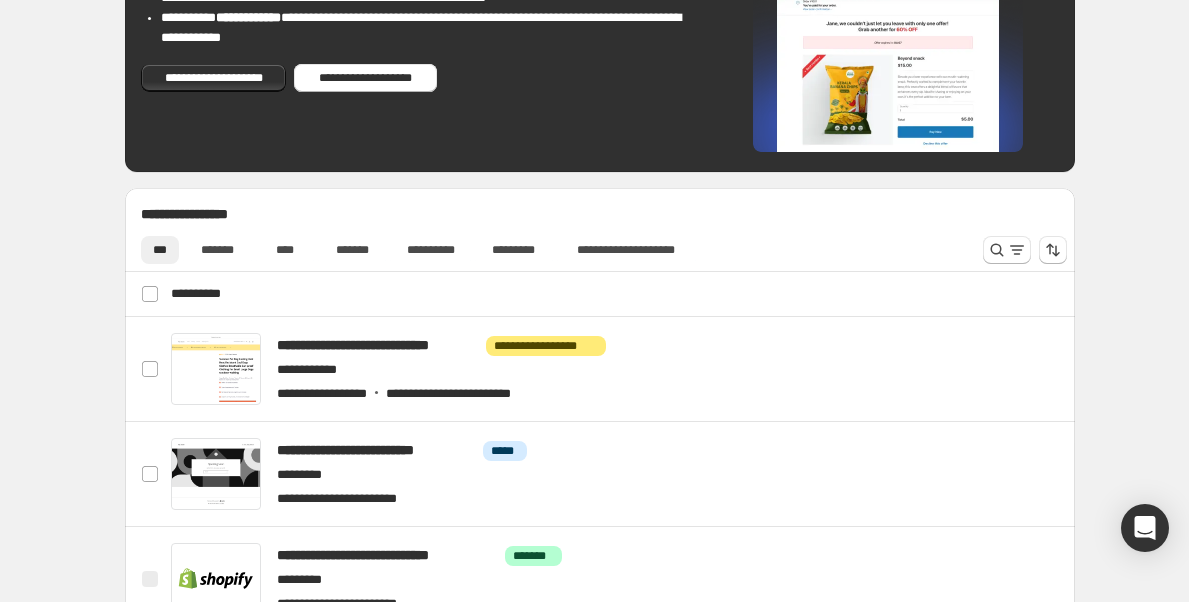 scroll, scrollTop: 681, scrollLeft: 0, axis: vertical 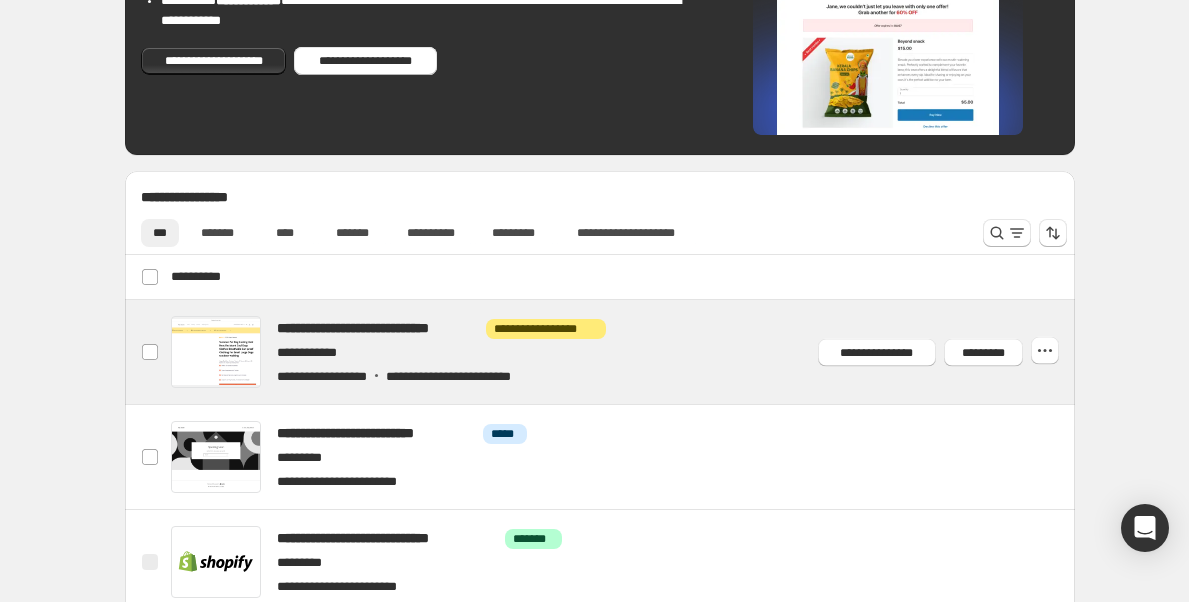 click at bounding box center [624, 352] 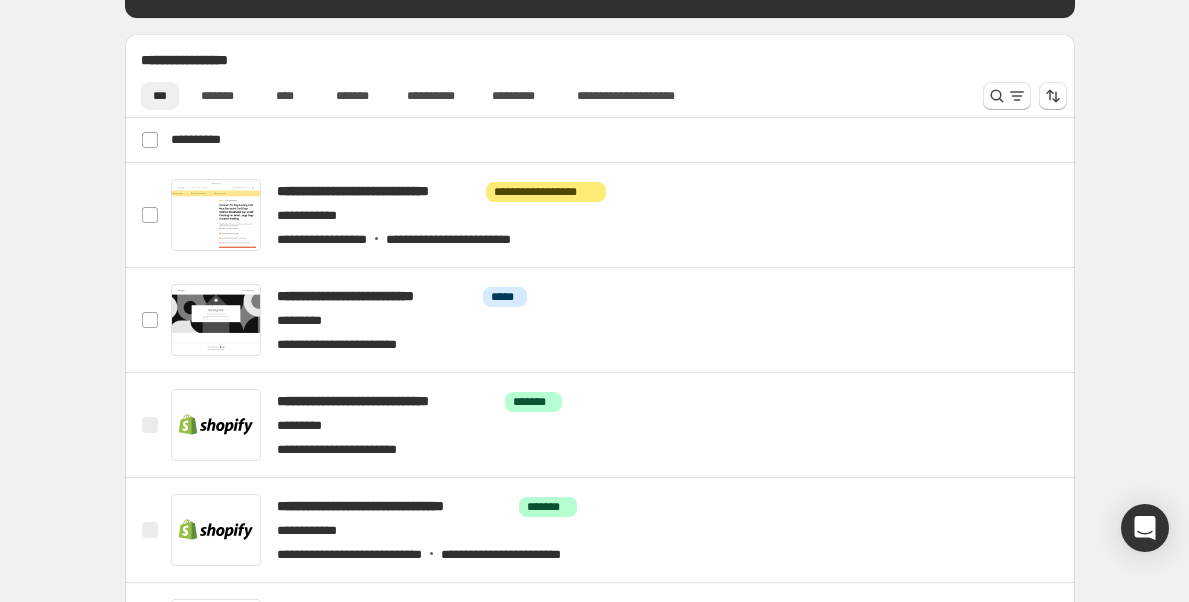 scroll, scrollTop: 818, scrollLeft: 0, axis: vertical 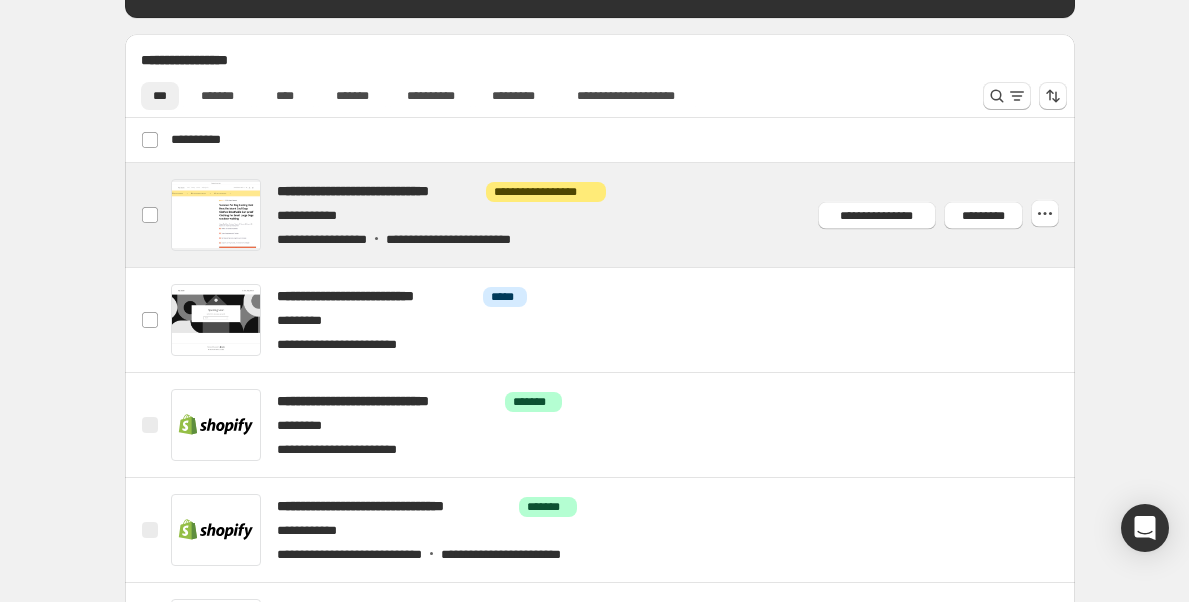 click at bounding box center [624, 215] 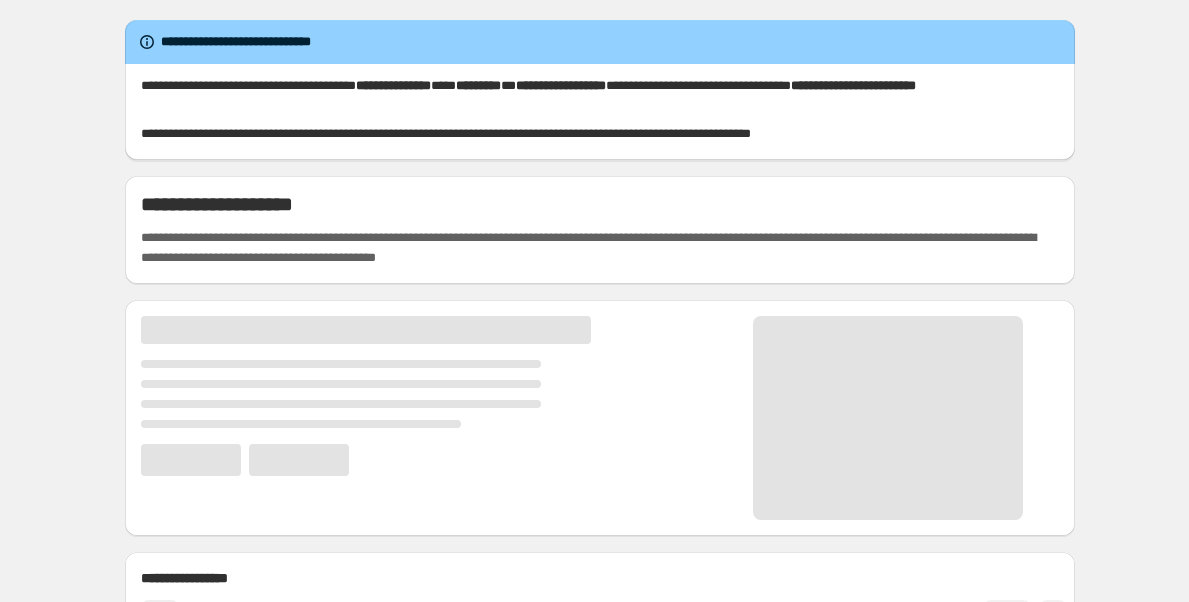 scroll, scrollTop: 0, scrollLeft: 0, axis: both 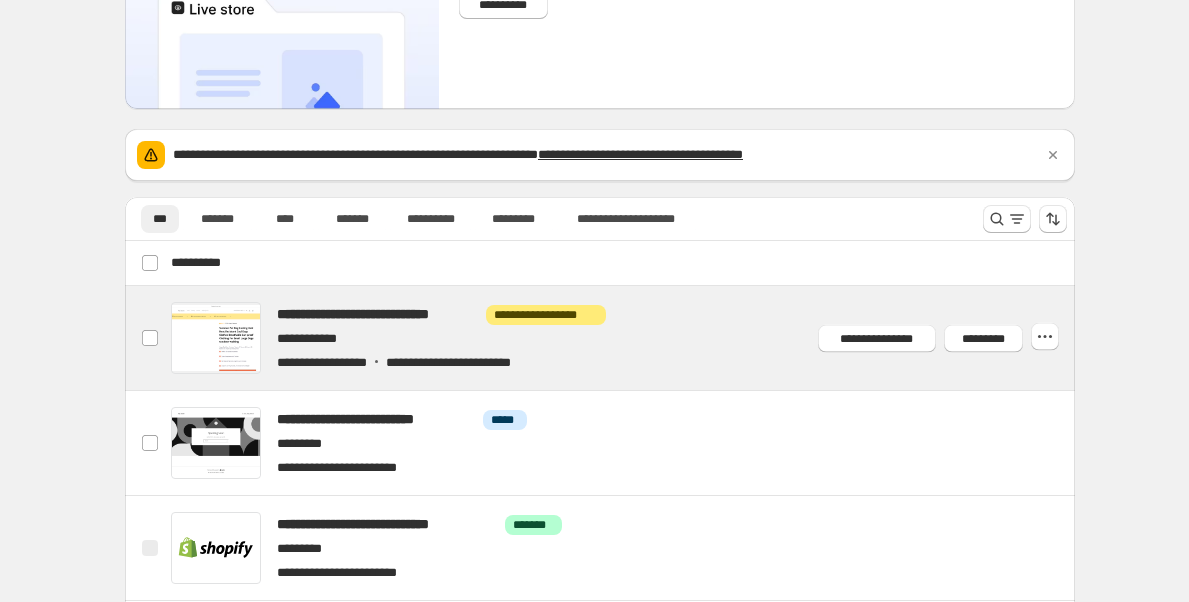 click 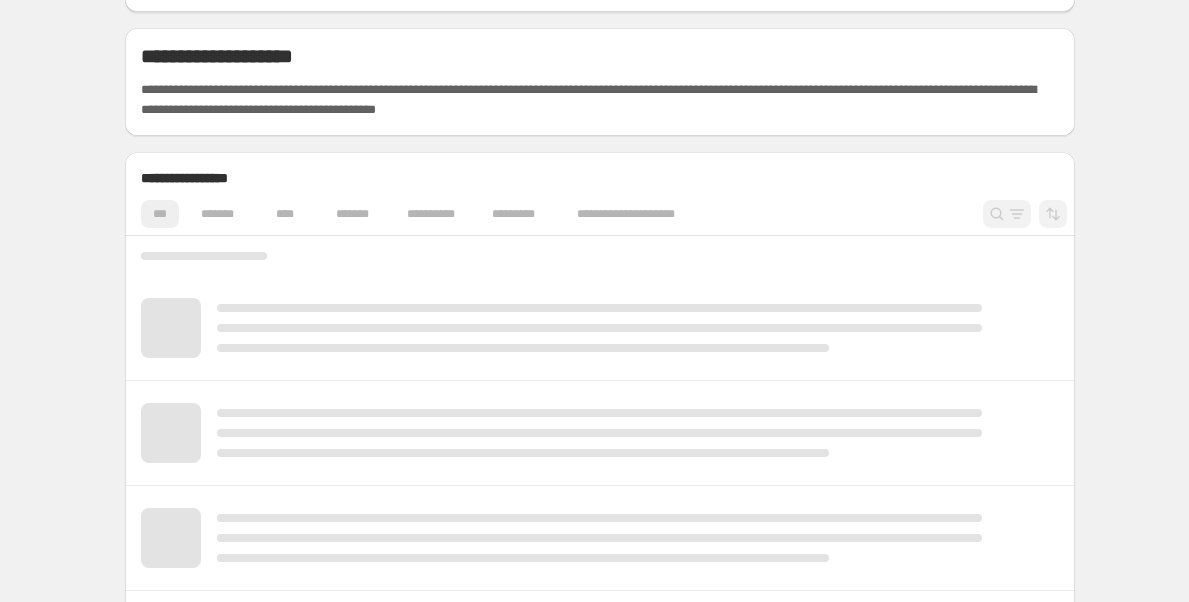 scroll, scrollTop: 165, scrollLeft: 0, axis: vertical 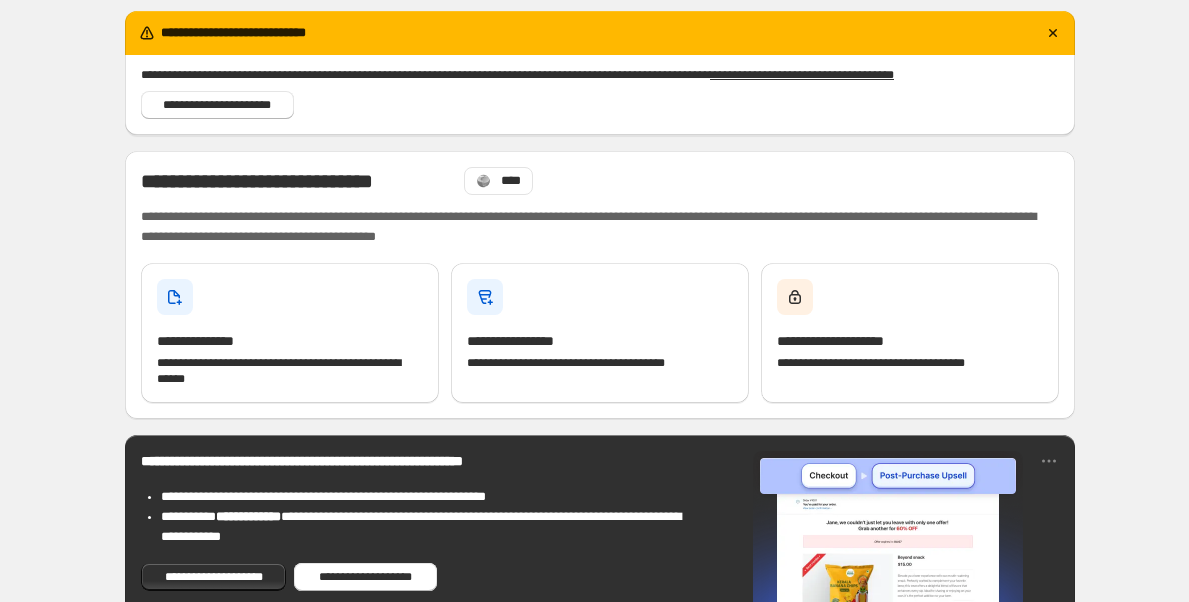click on "**********" at bounding box center [290, 371] 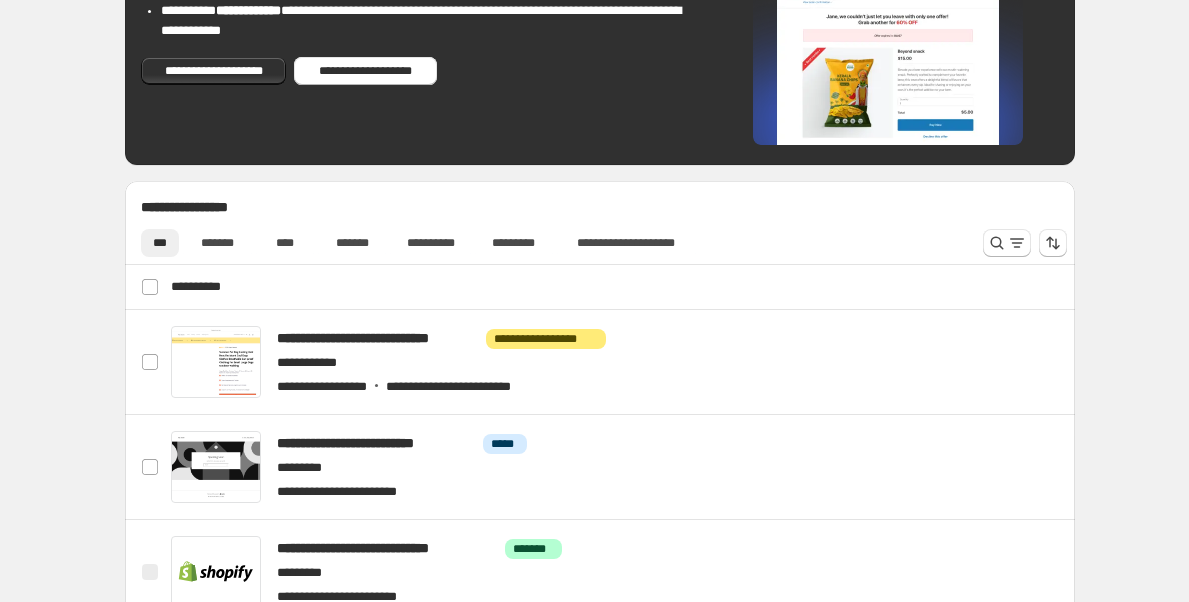 scroll, scrollTop: 696, scrollLeft: 0, axis: vertical 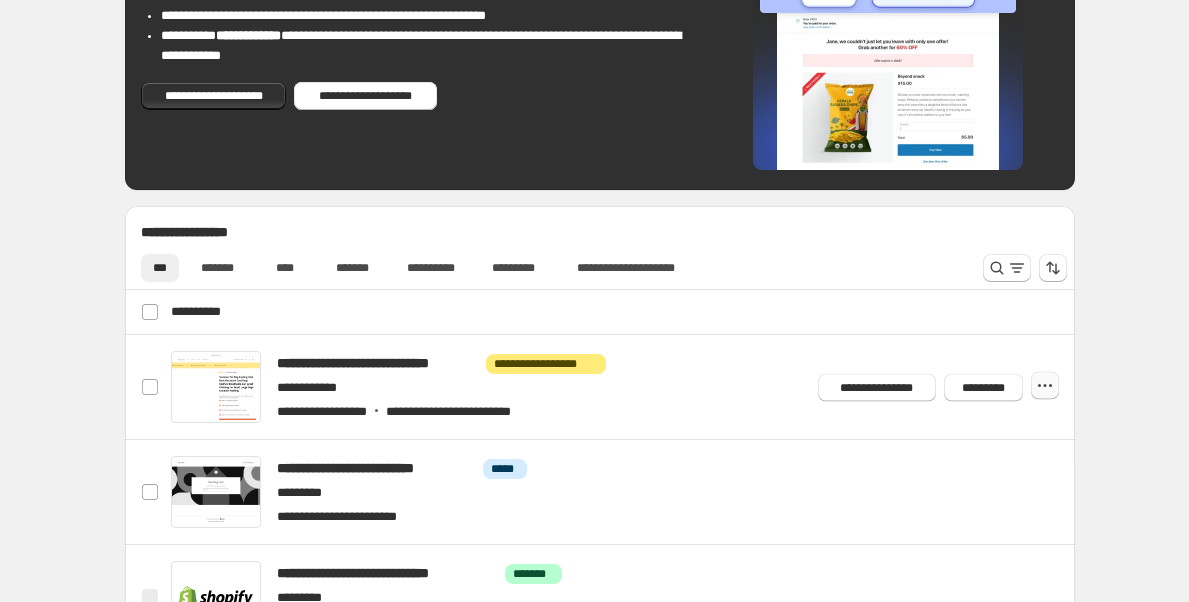 click 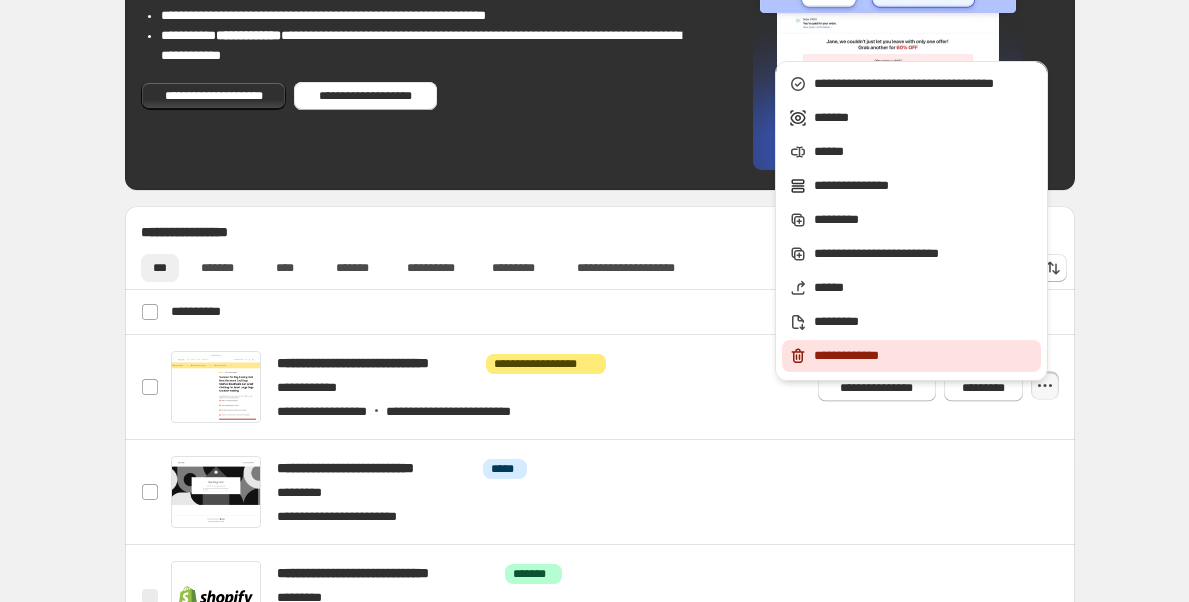 click on "**********" at bounding box center (924, 356) 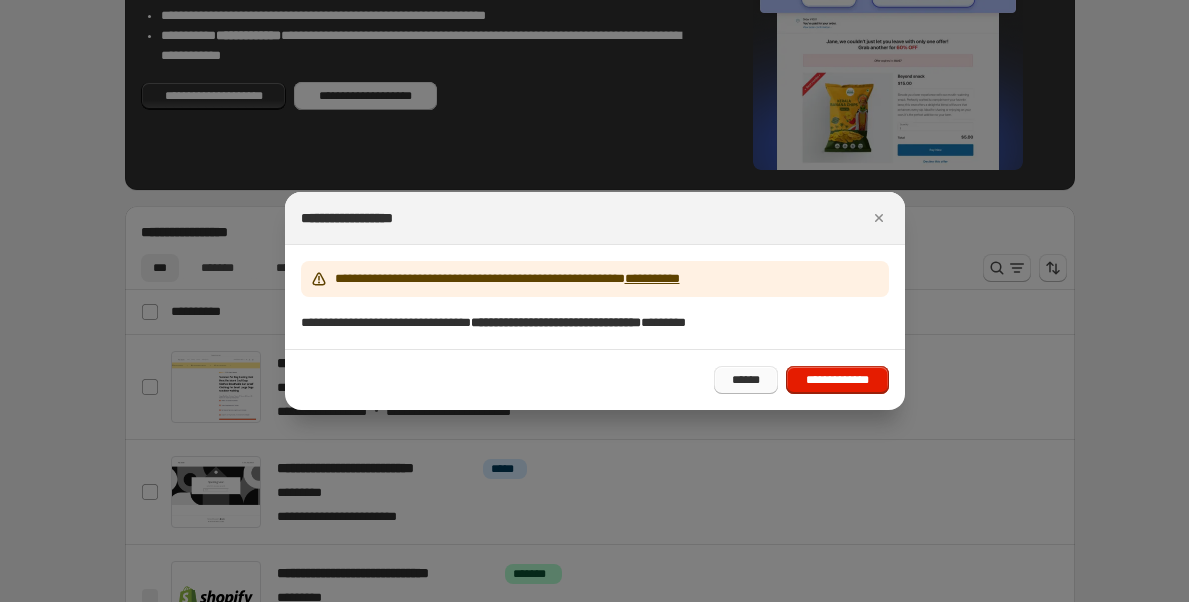 click on "******" at bounding box center [746, 380] 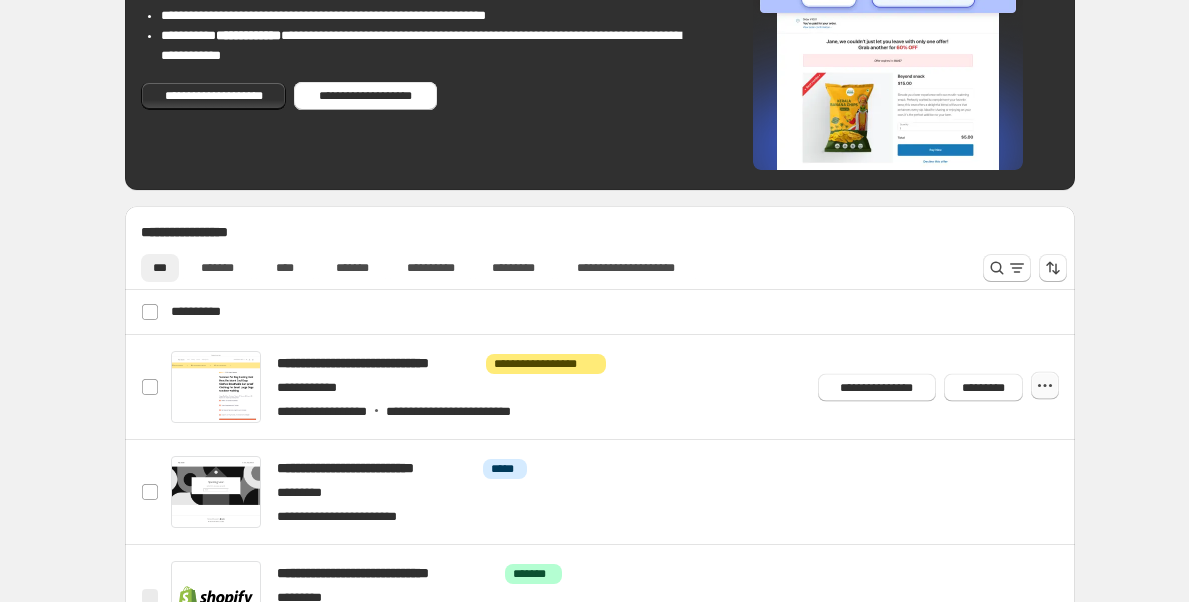 click 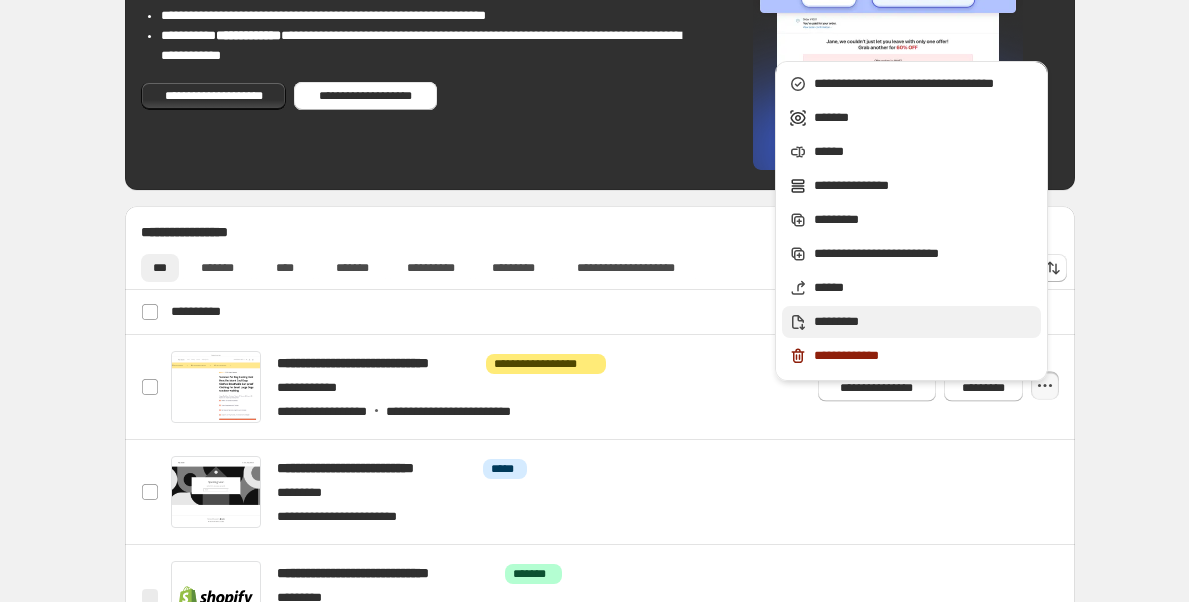 click on "*********" at bounding box center [924, 322] 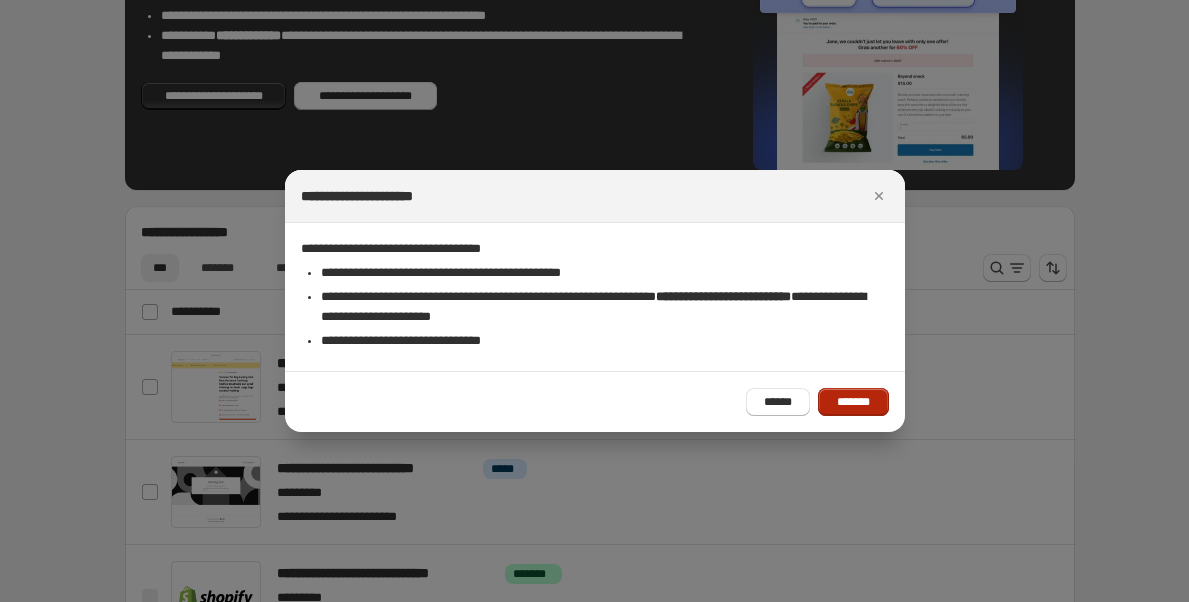 click on "*******" at bounding box center [853, 402] 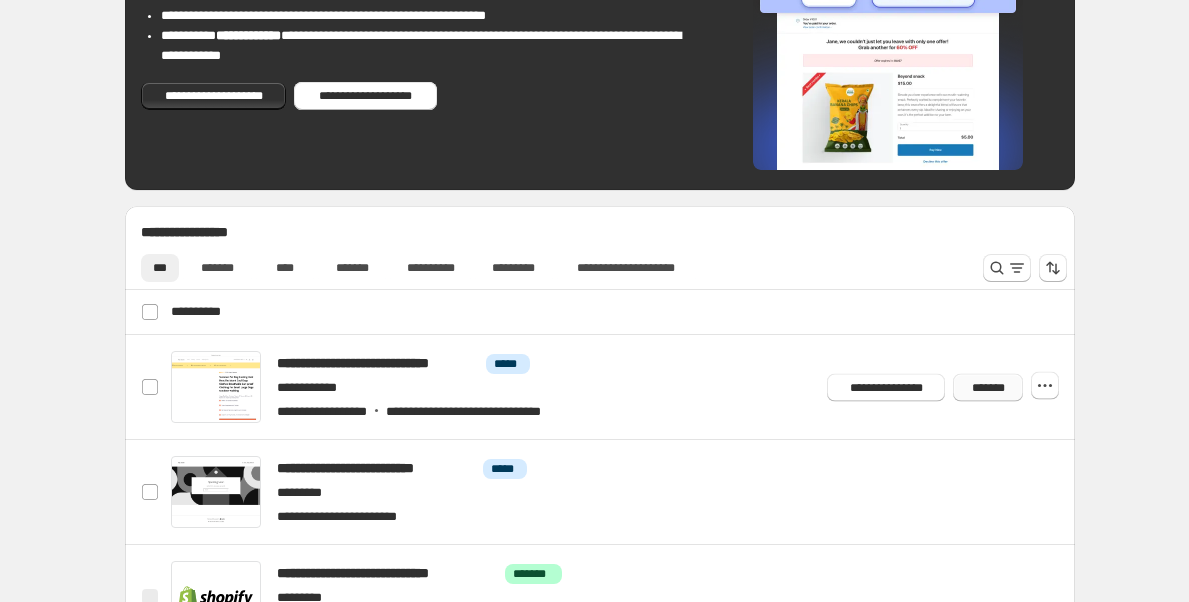 click 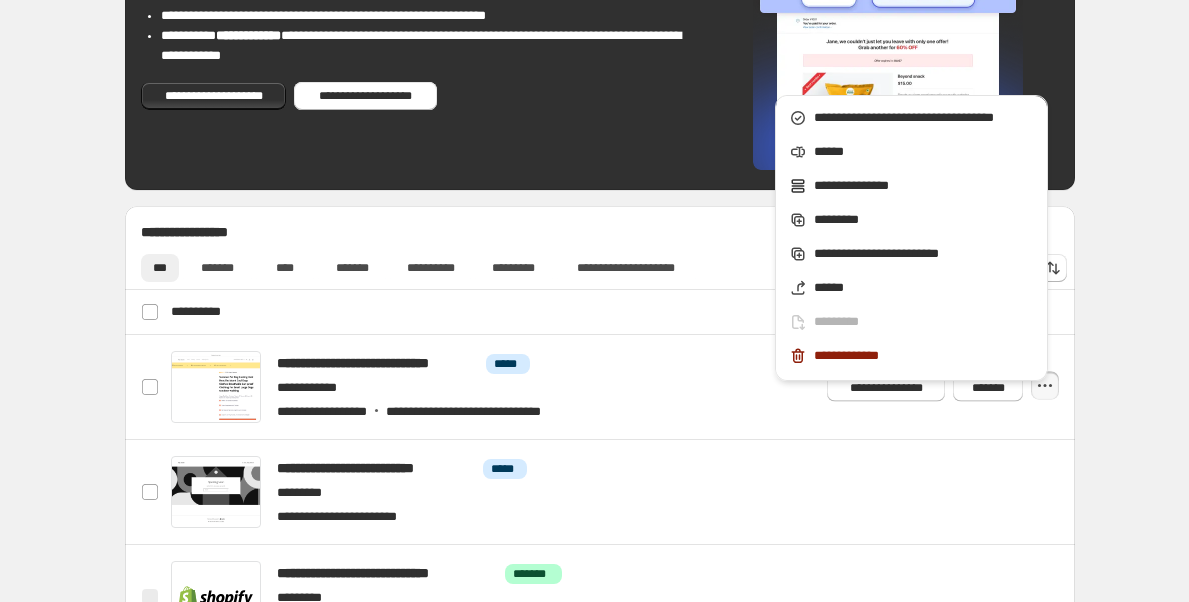click on "**********" at bounding box center (924, 356) 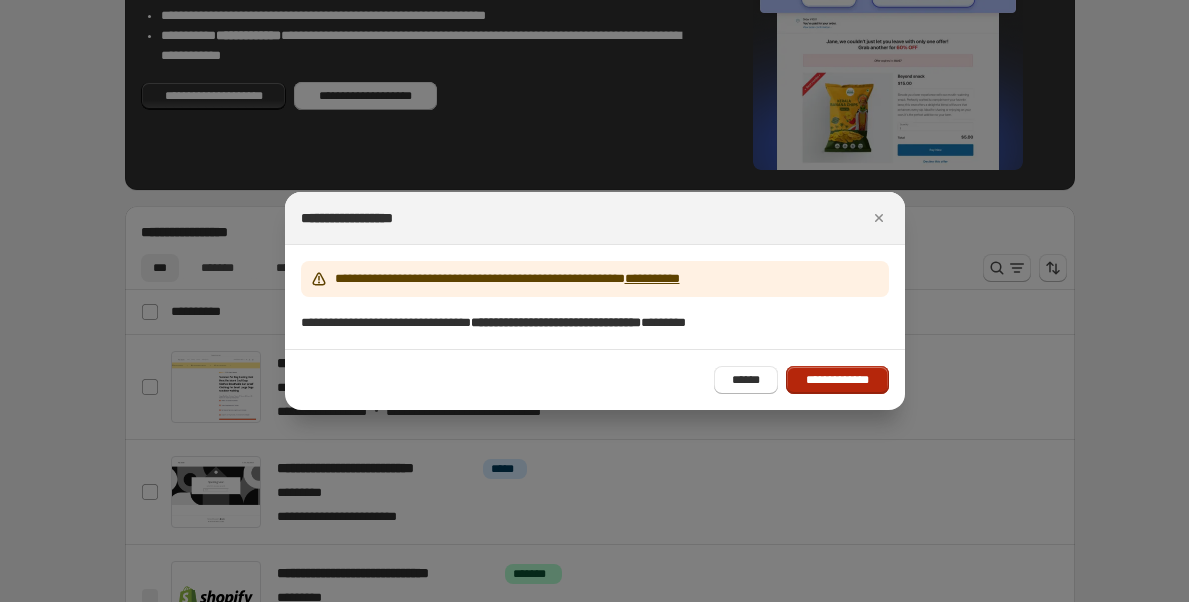 click on "**********" at bounding box center [837, 380] 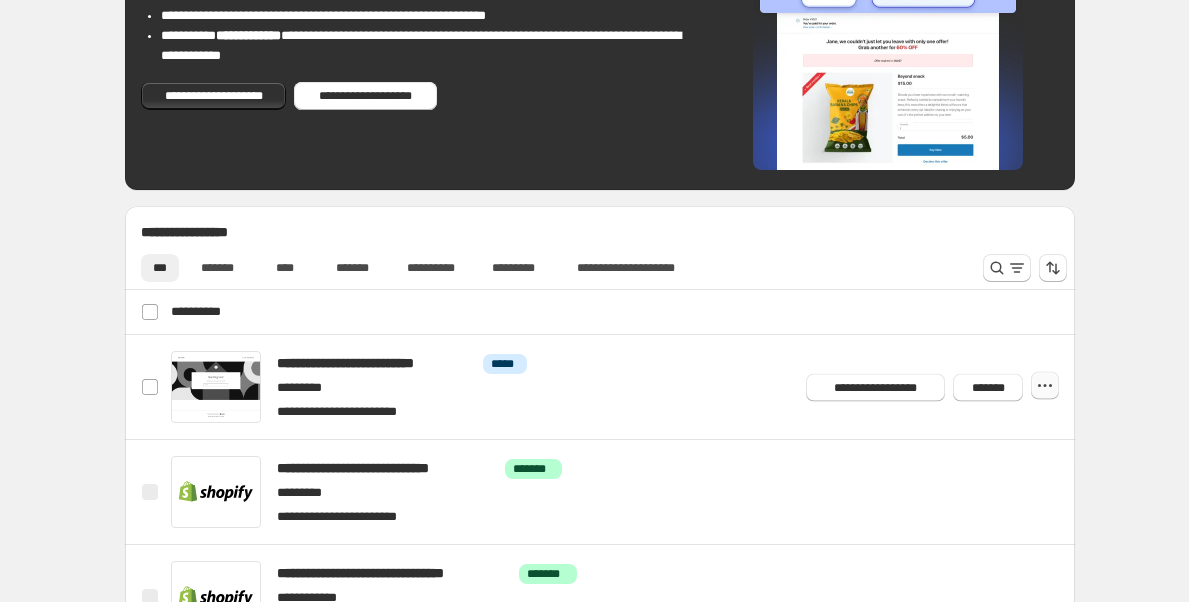 click 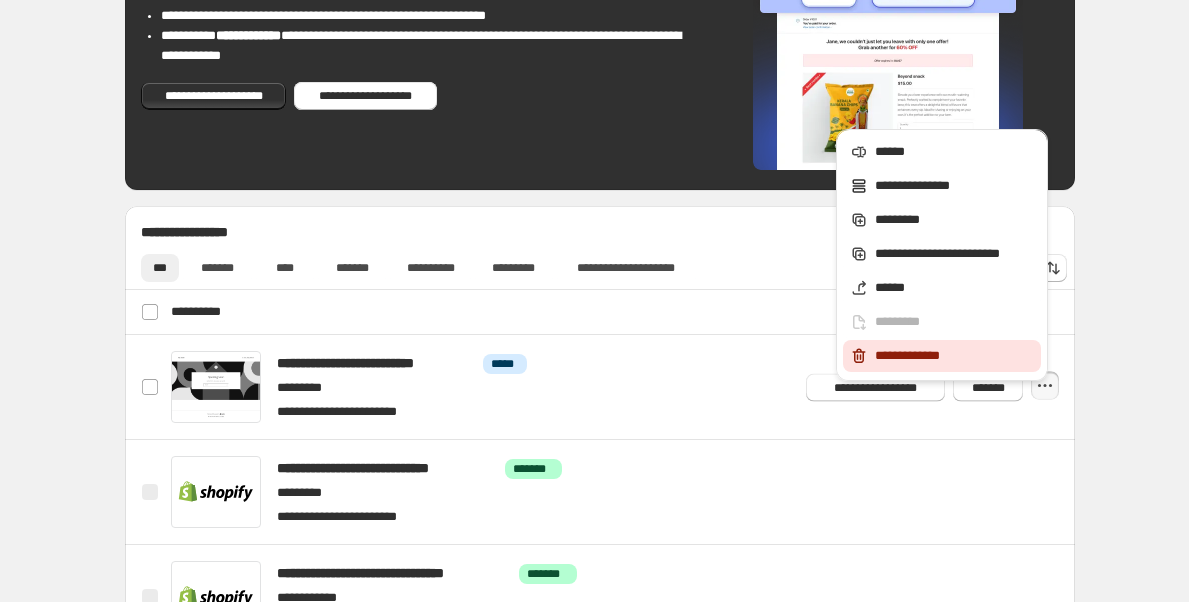 click on "**********" at bounding box center (955, 356) 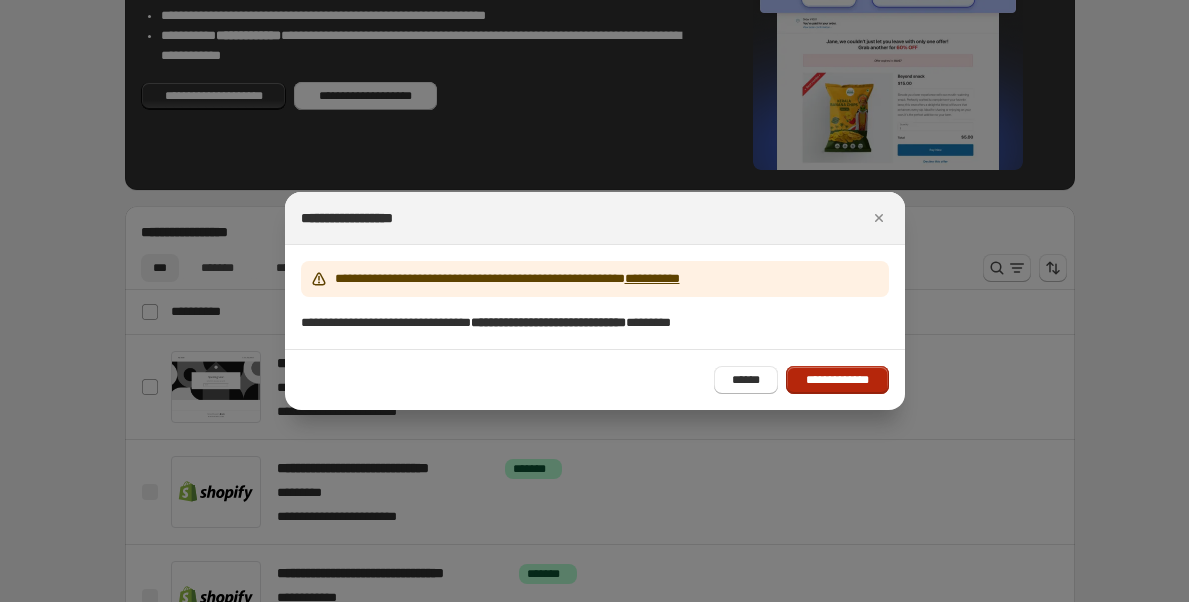 click on "**********" at bounding box center [837, 380] 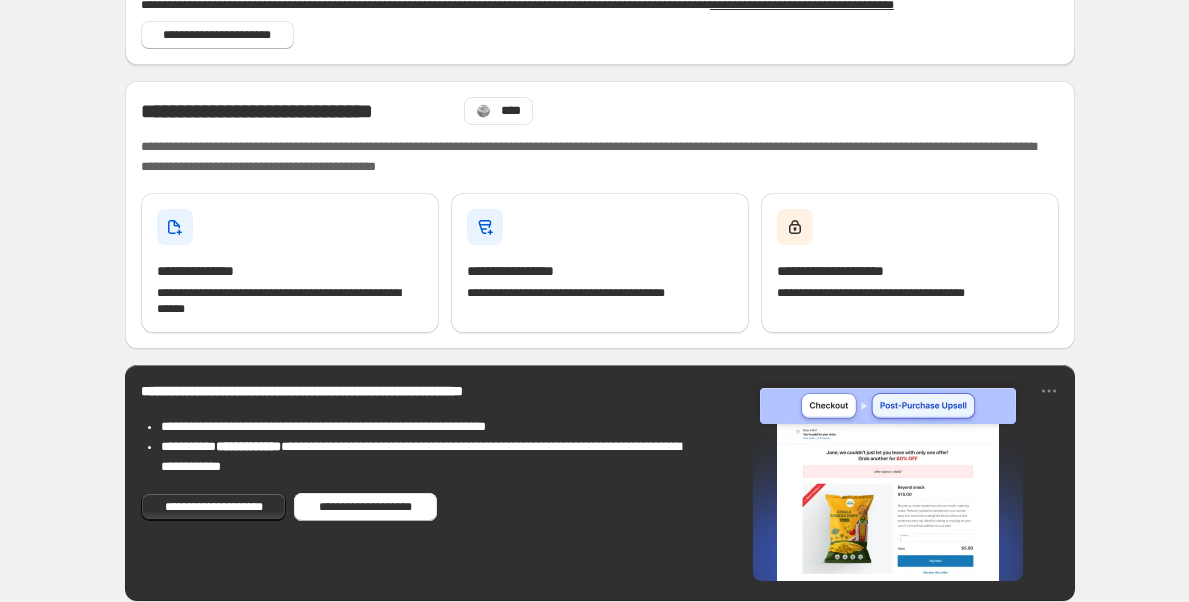 scroll, scrollTop: 163, scrollLeft: 0, axis: vertical 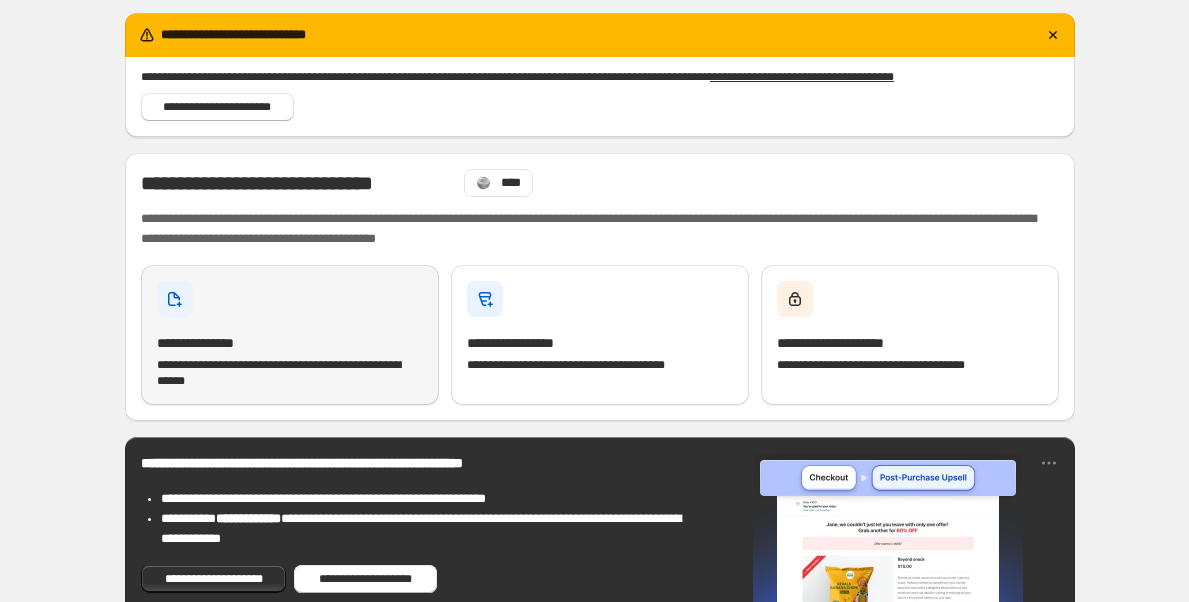 click on "**********" at bounding box center (290, 335) 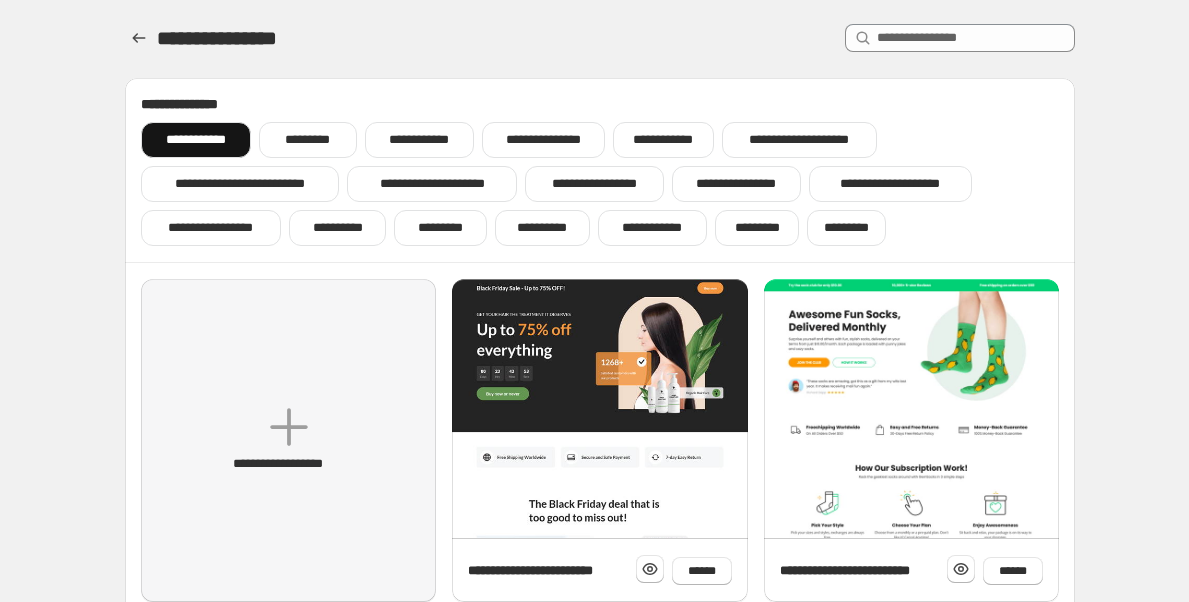click on "**********" at bounding box center (419, 140) 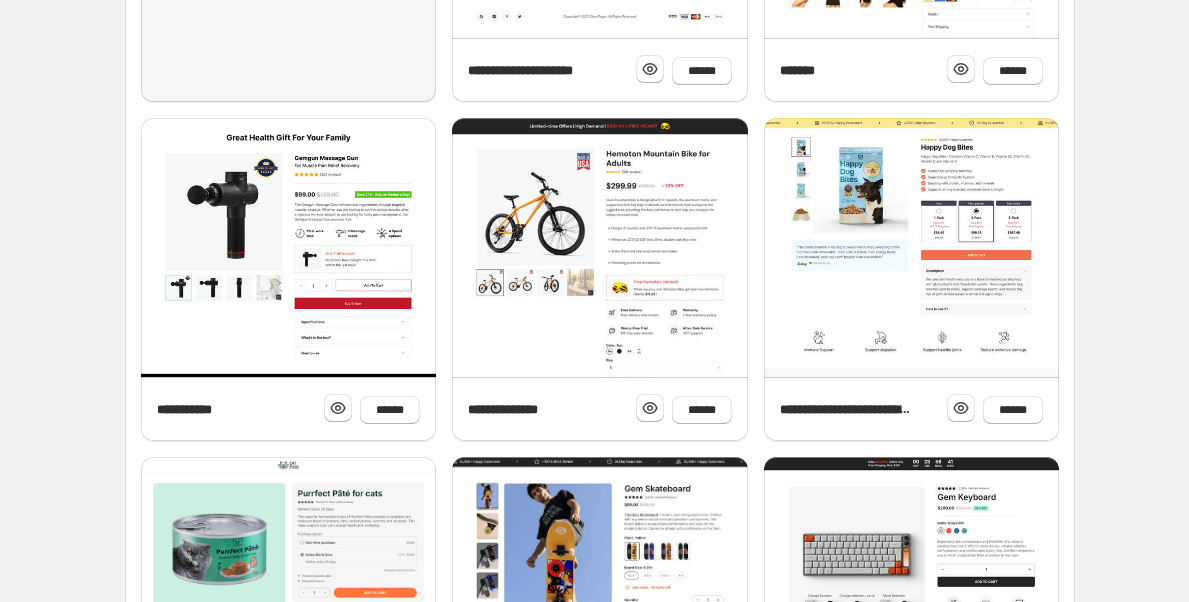 scroll, scrollTop: 517, scrollLeft: 0, axis: vertical 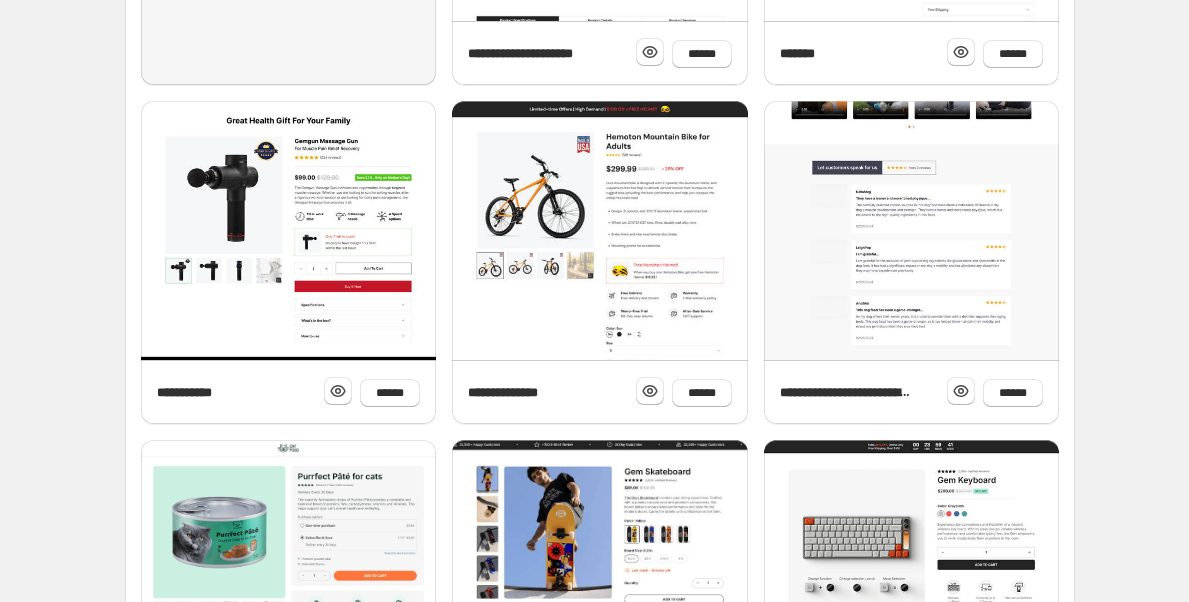 click at bounding box center (911, -415) 